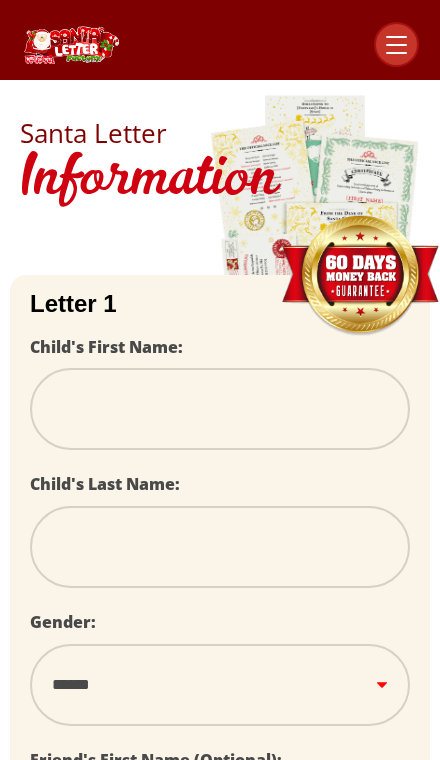 scroll, scrollTop: 0, scrollLeft: 0, axis: both 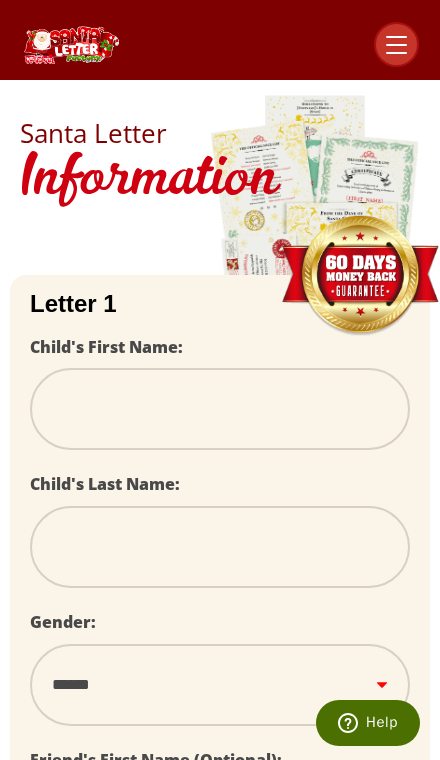 click at bounding box center [220, 409] 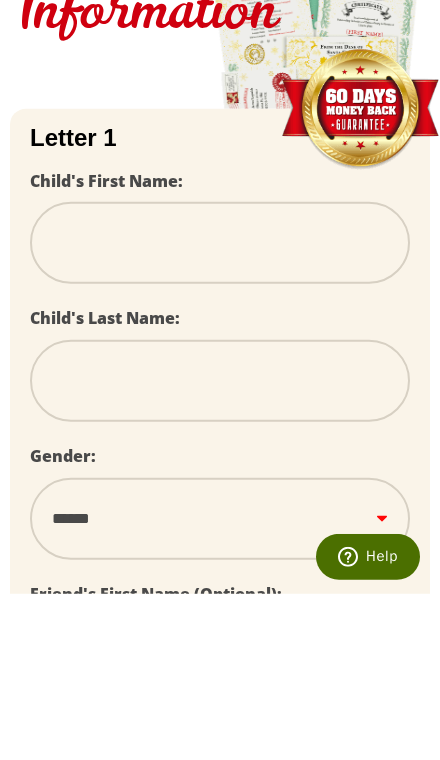 type on "*" 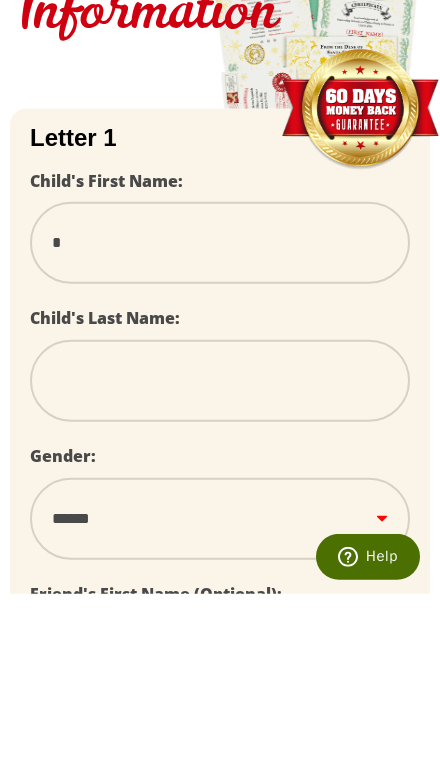 type on "**" 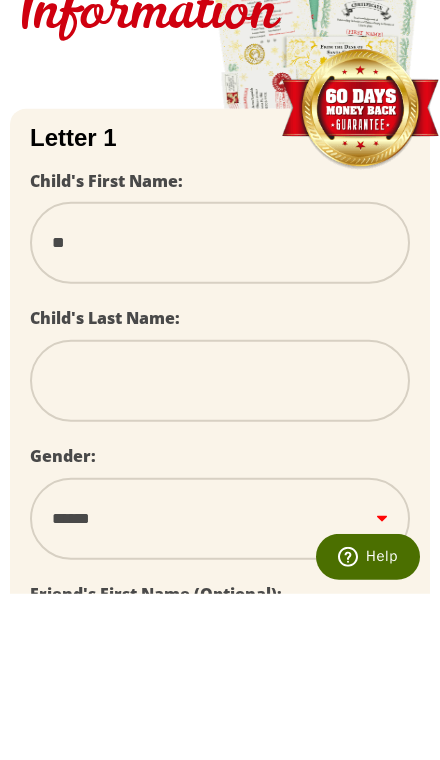 select 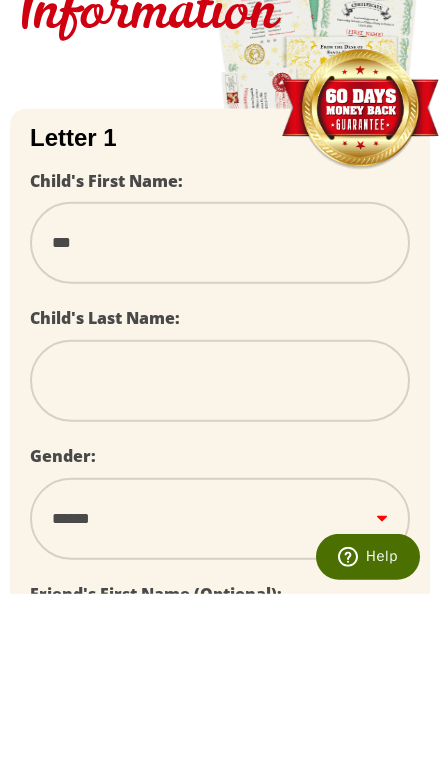 select 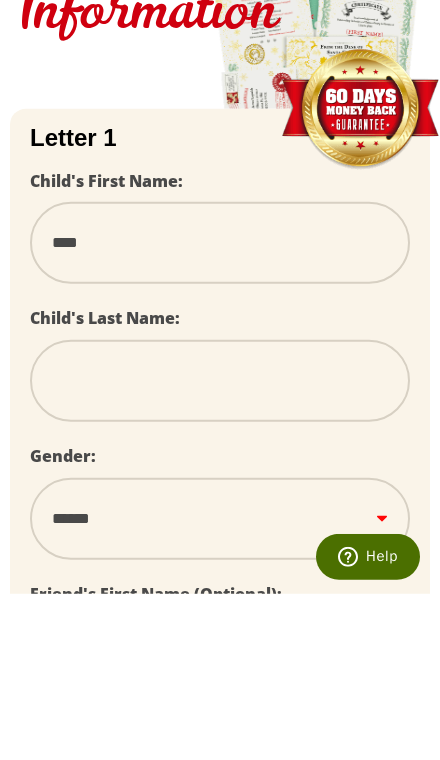select 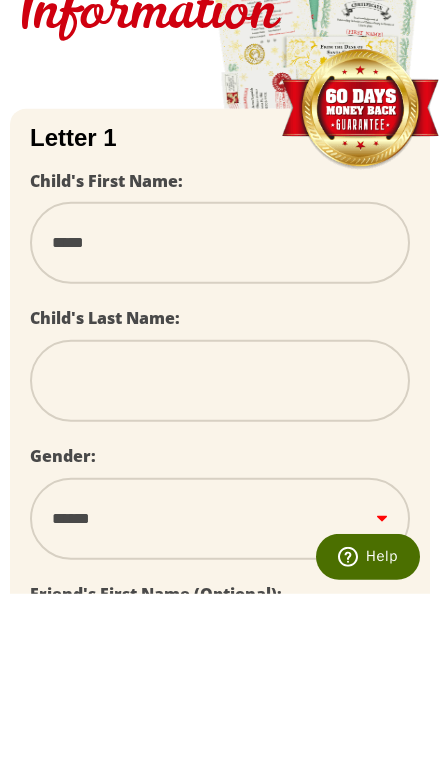 type on "******" 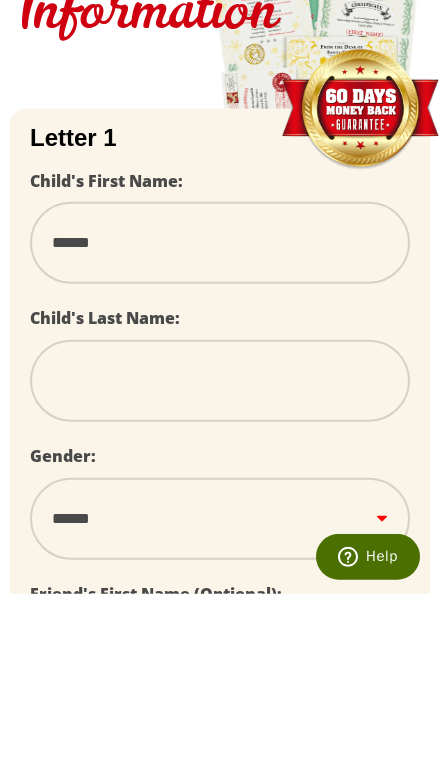 select 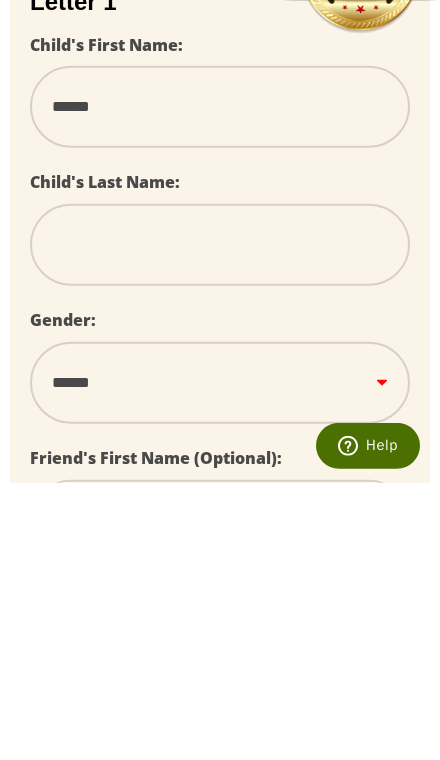 type on "*" 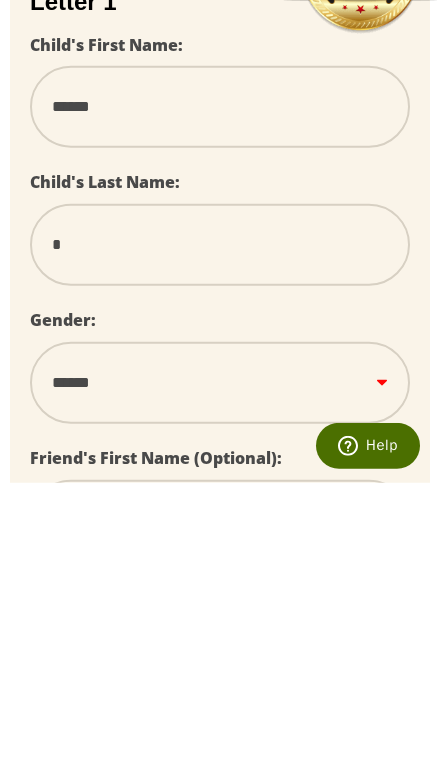 select 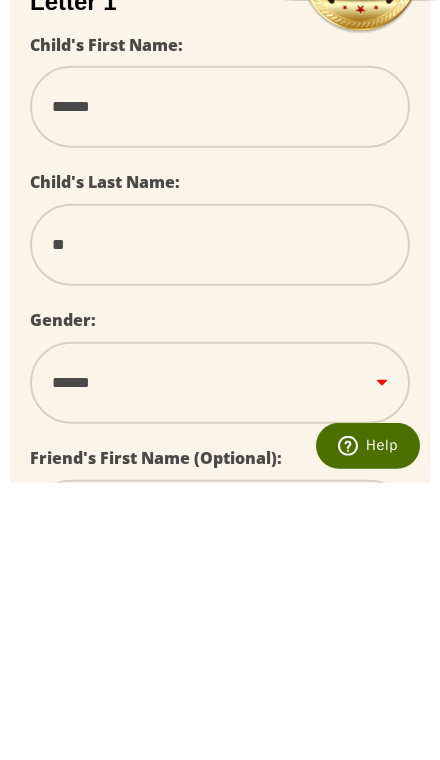 select 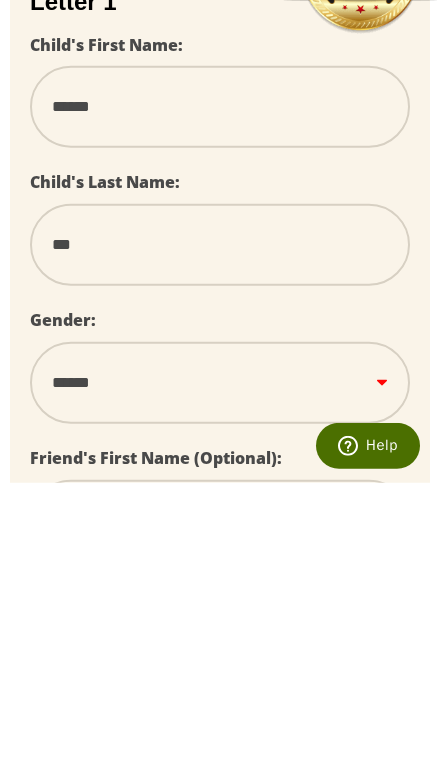 select 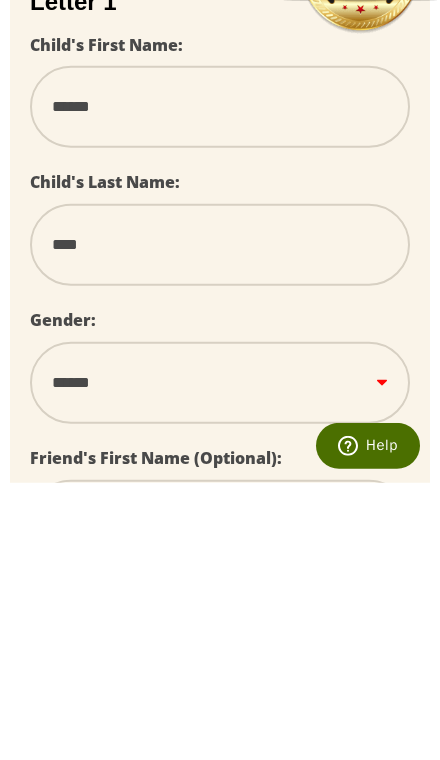 type on "****" 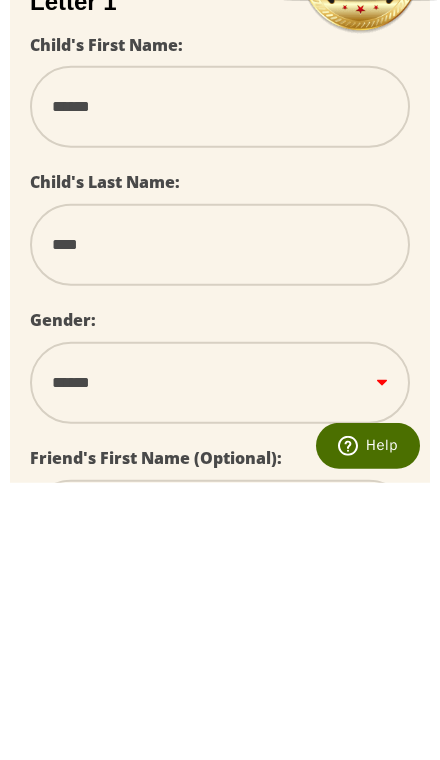 click on "******   ***   ****" at bounding box center (220, 660) 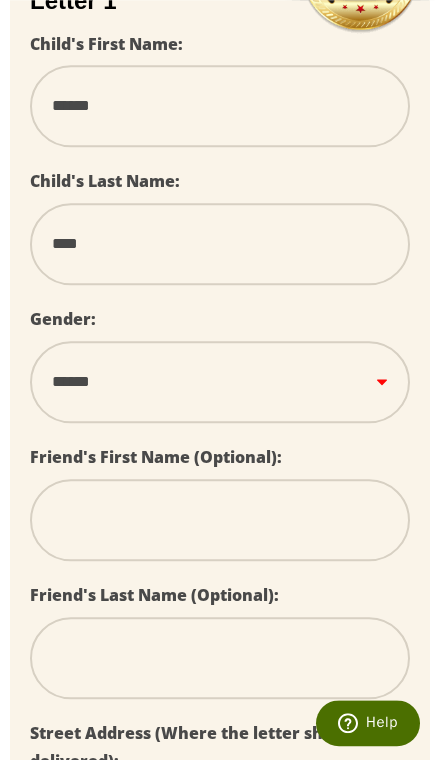 select on "*" 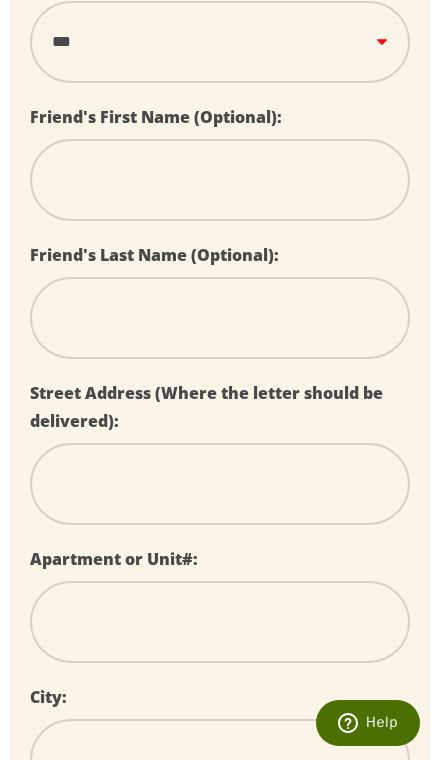 scroll, scrollTop: 642, scrollLeft: 0, axis: vertical 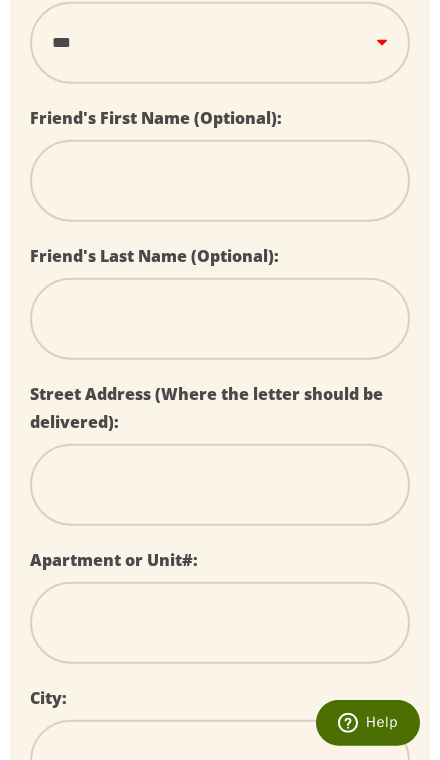 click at bounding box center [220, 485] 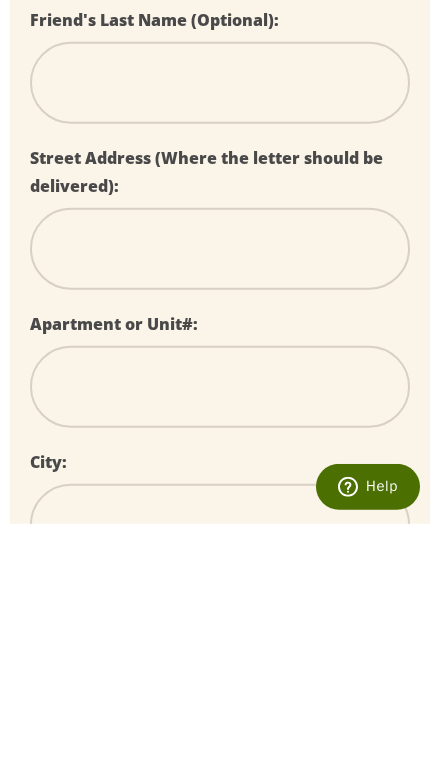 scroll, scrollTop: 879, scrollLeft: 0, axis: vertical 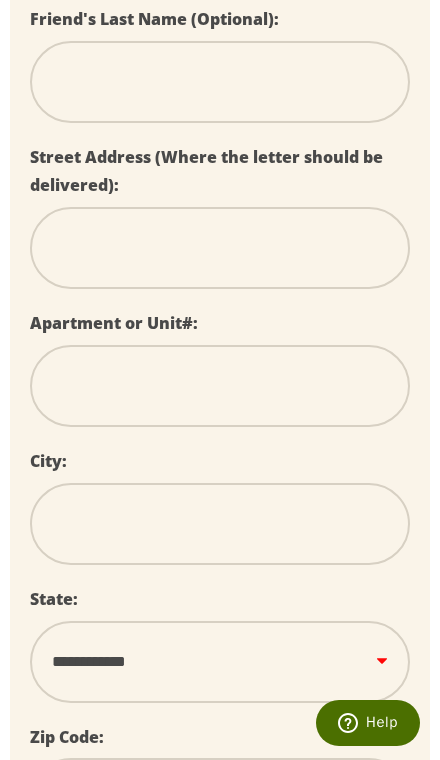 type on "*" 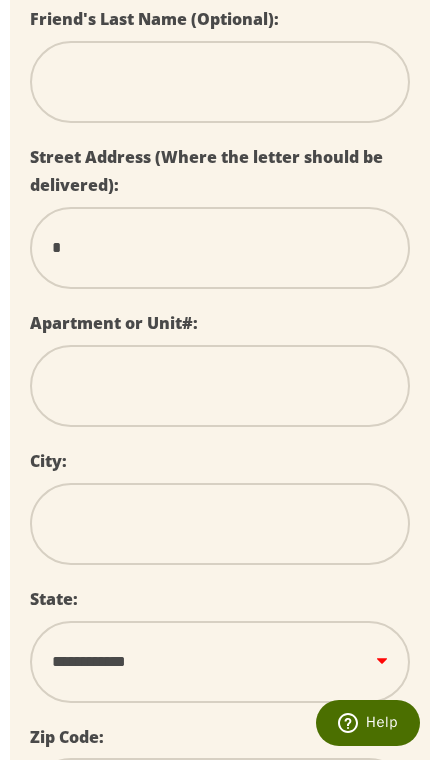 select 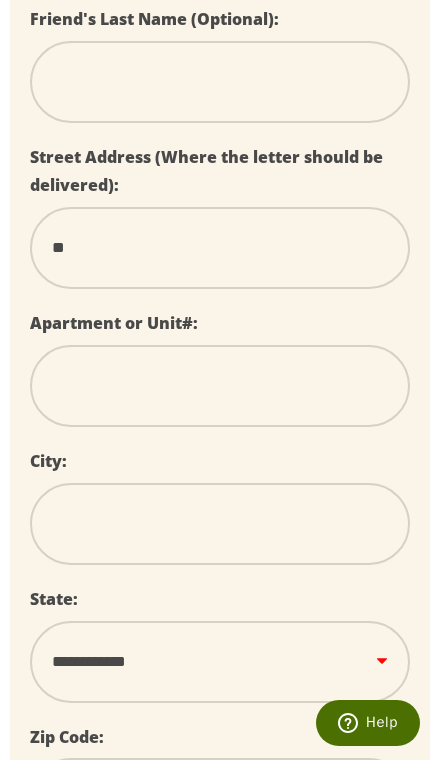 select 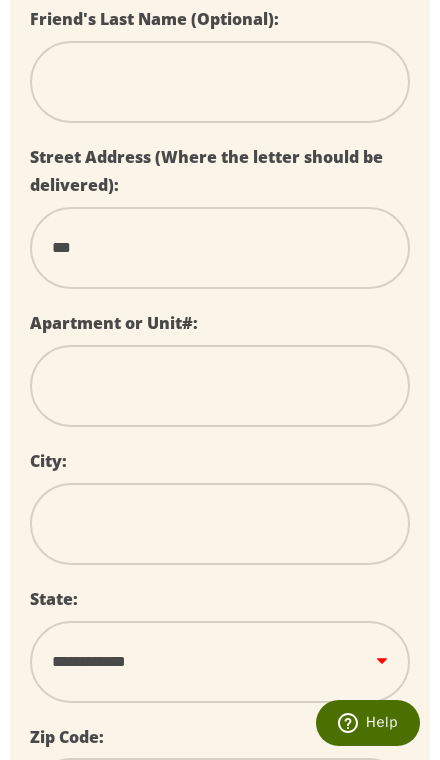 select 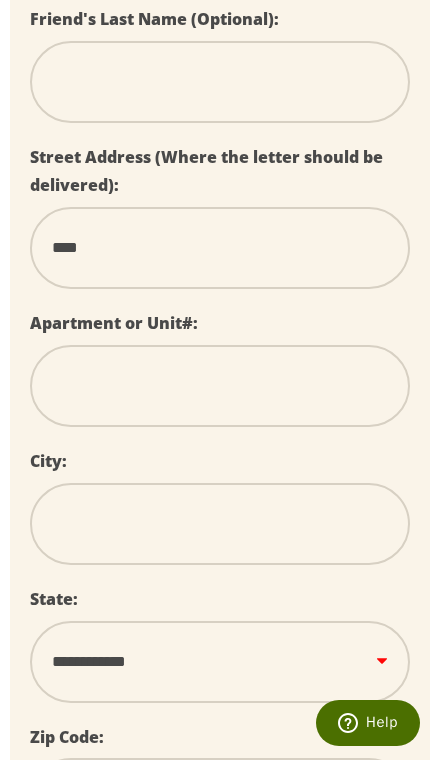 select 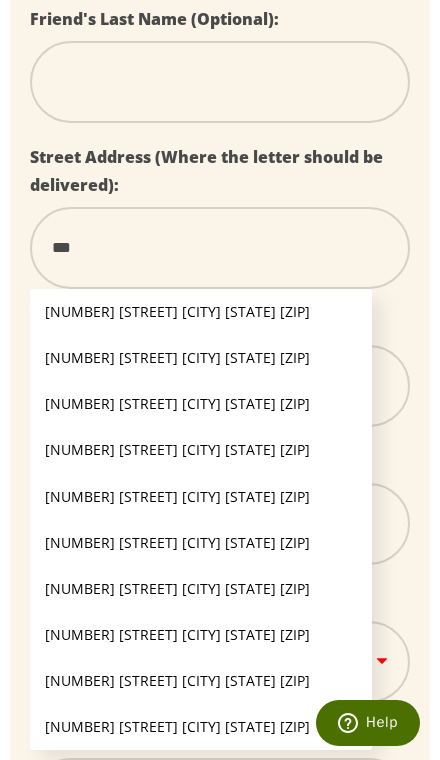 type on "**" 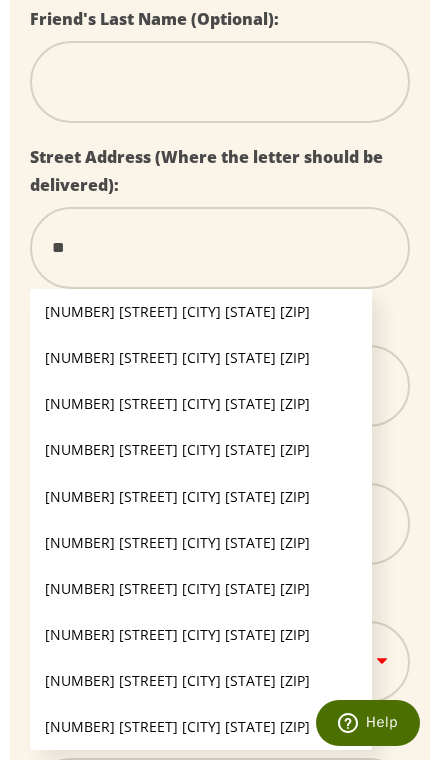 select 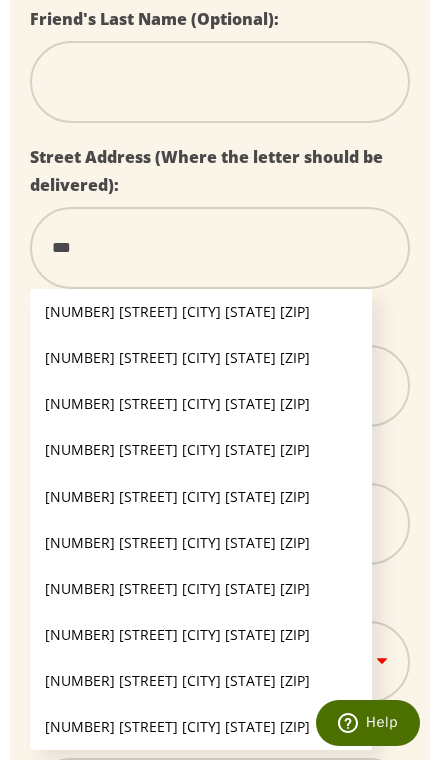 select 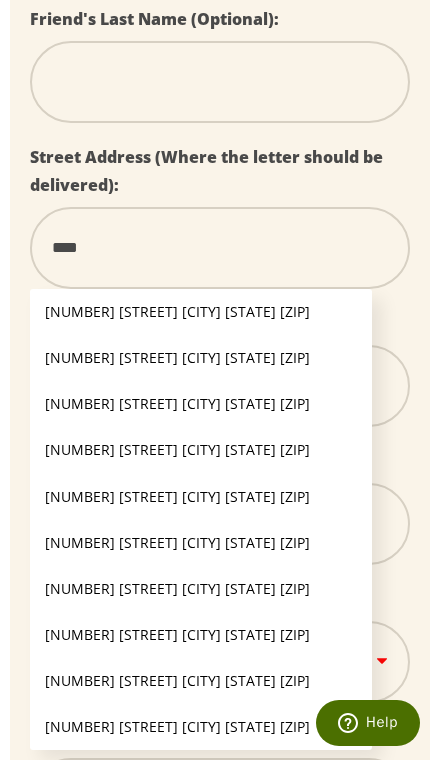 select 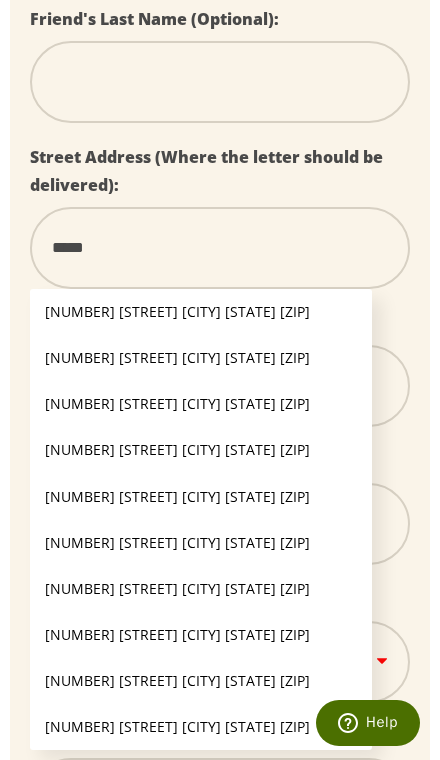 select 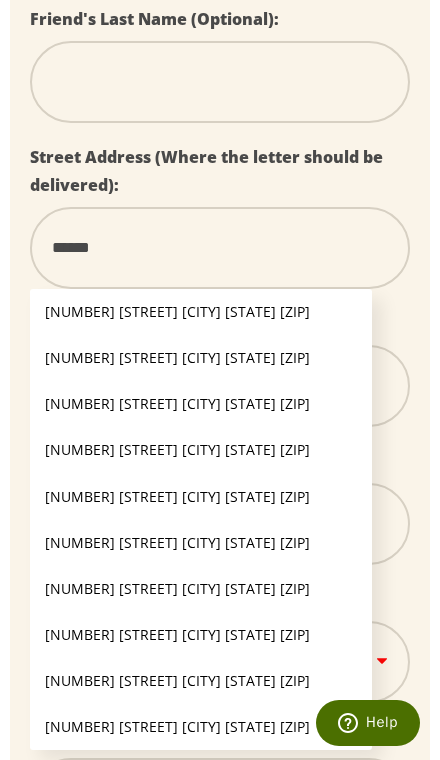 type on "*******" 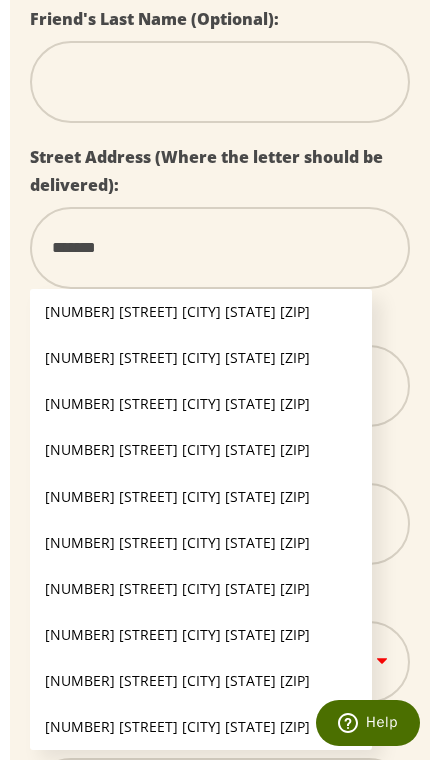 select 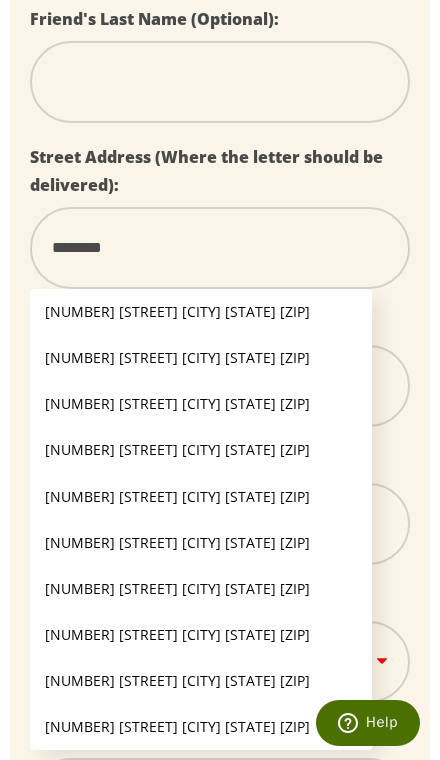 select 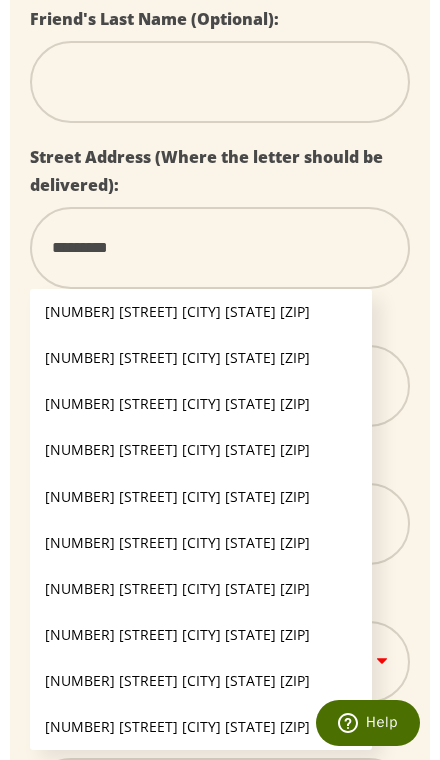 select 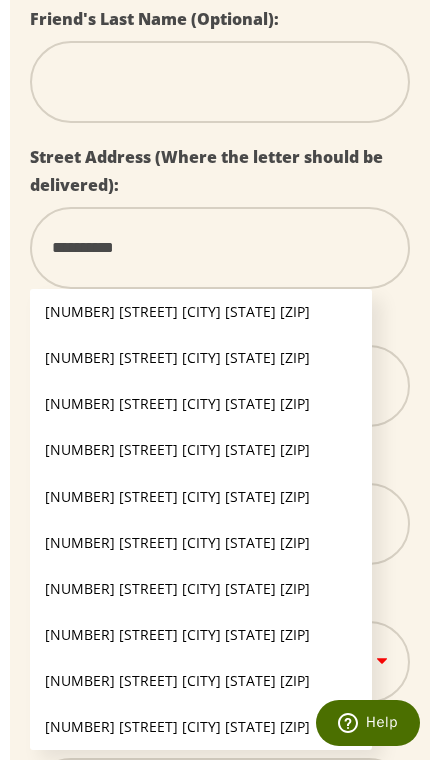 select 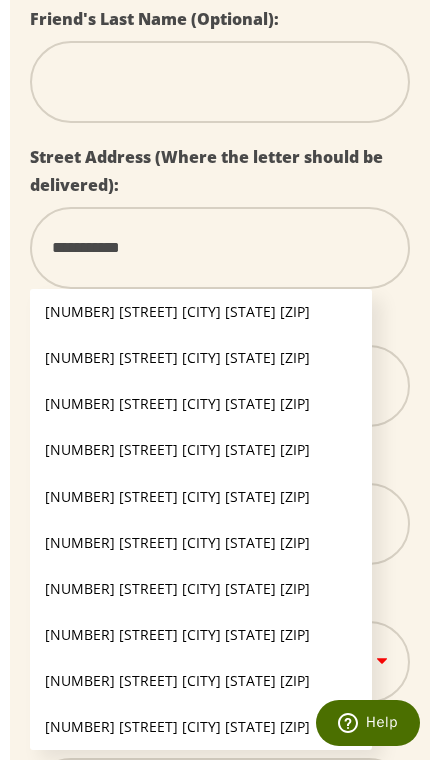 type on "**********" 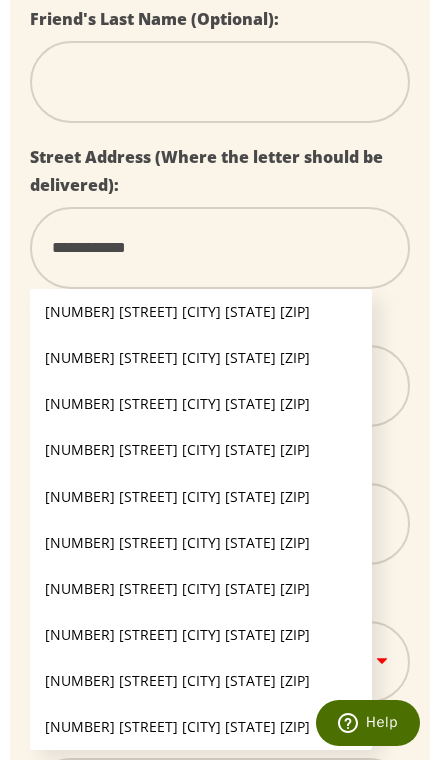 select 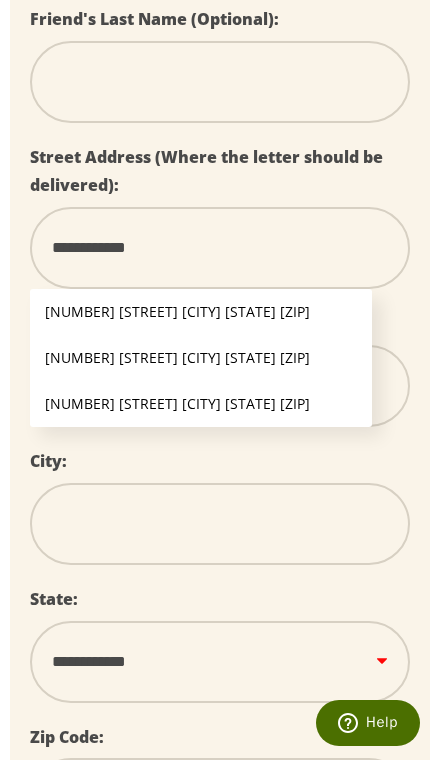 click on "321 Leafland Ave Centralia
IL 62801" at bounding box center (201, 312) 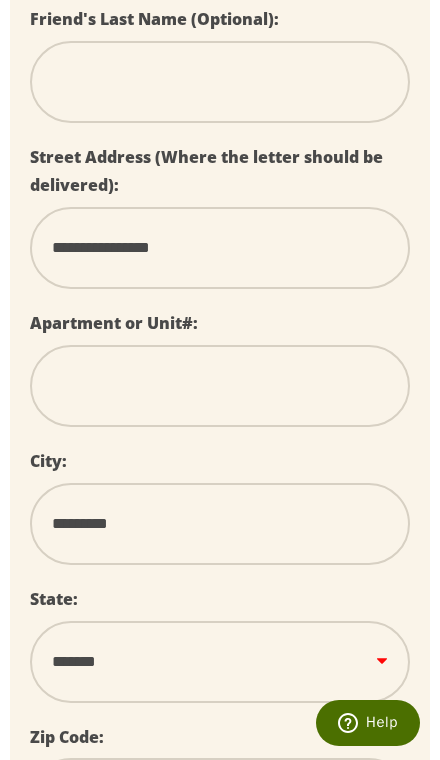 click on "*********" at bounding box center [220, 524] 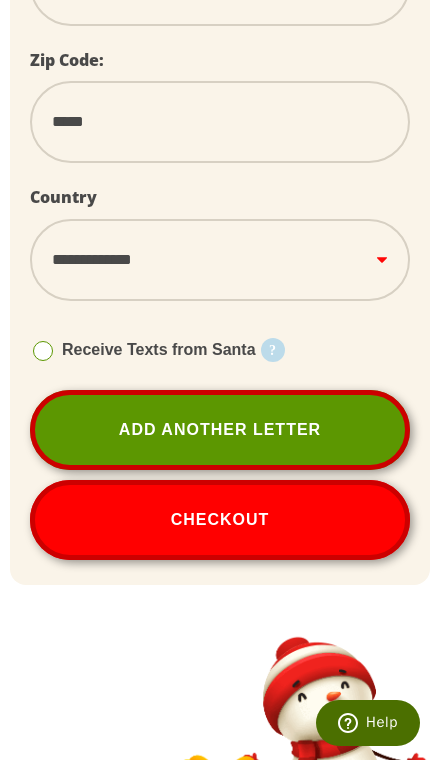 scroll, scrollTop: 1563, scrollLeft: 0, axis: vertical 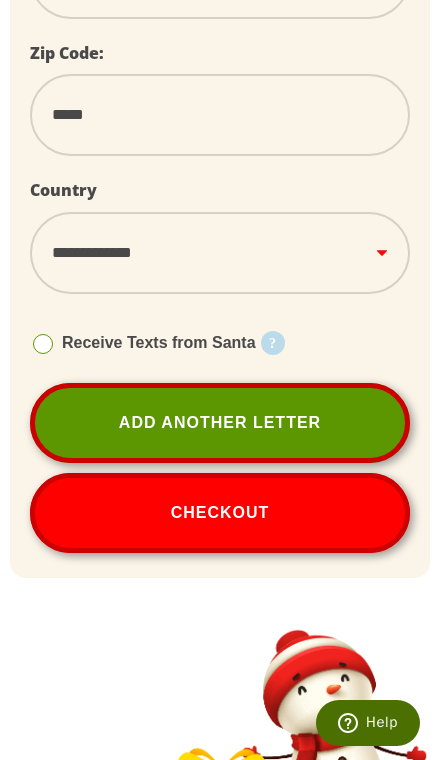 click at bounding box center (43, 344) 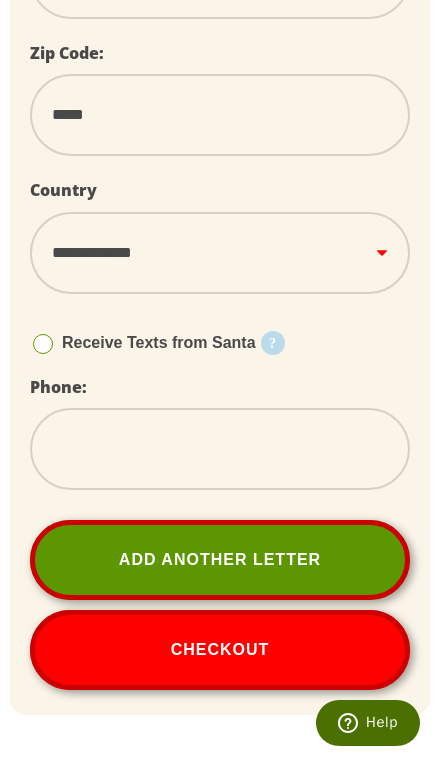 click at bounding box center [220, 449] 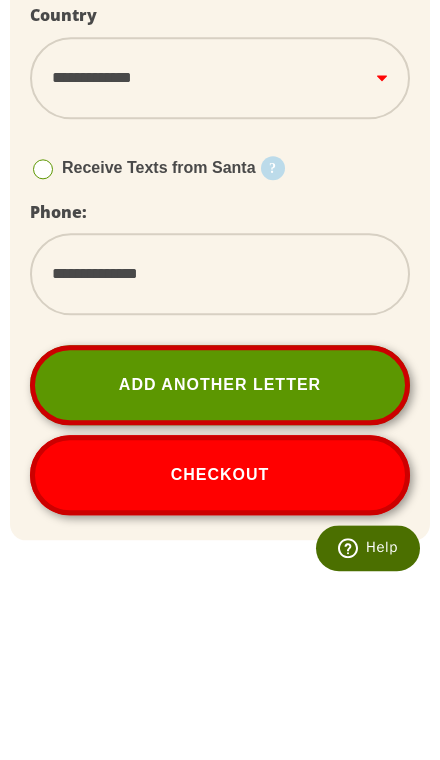 type on "**********" 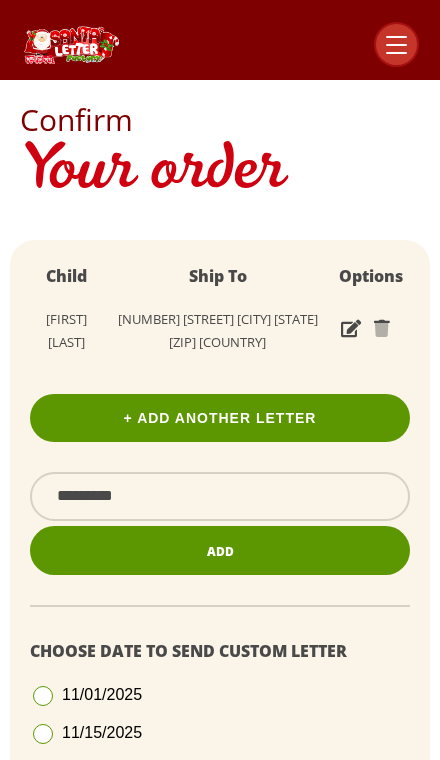 scroll, scrollTop: 0, scrollLeft: 0, axis: both 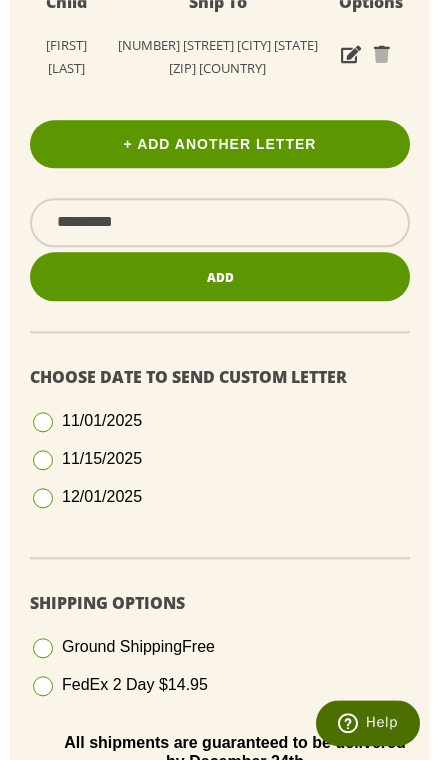 click at bounding box center [43, 498] 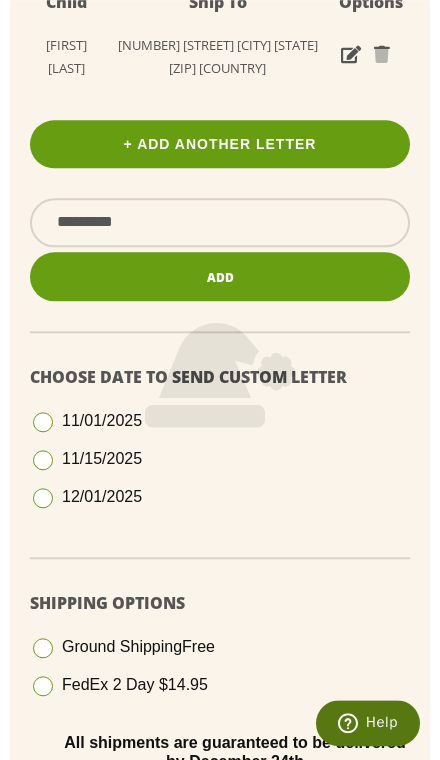 scroll, scrollTop: 274, scrollLeft: 0, axis: vertical 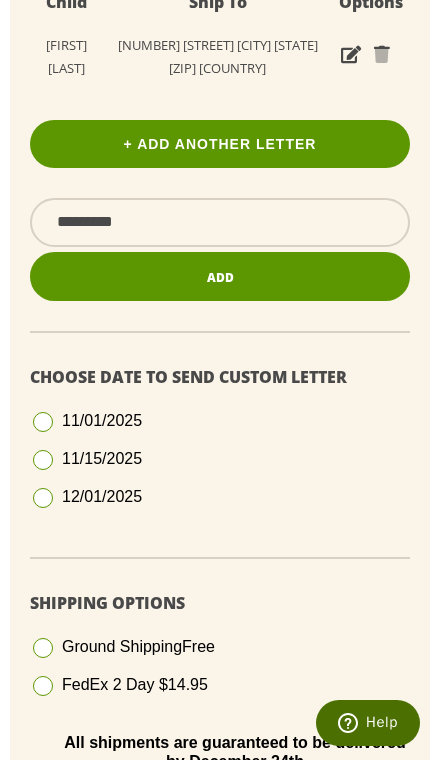 click at bounding box center (43, 460) 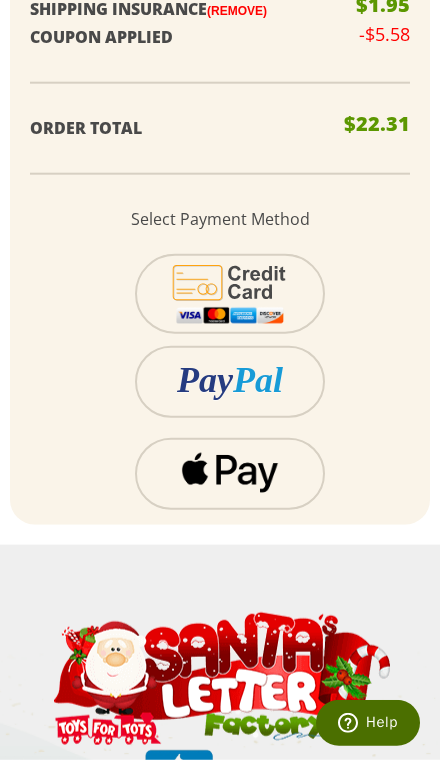 scroll, scrollTop: 1200, scrollLeft: 0, axis: vertical 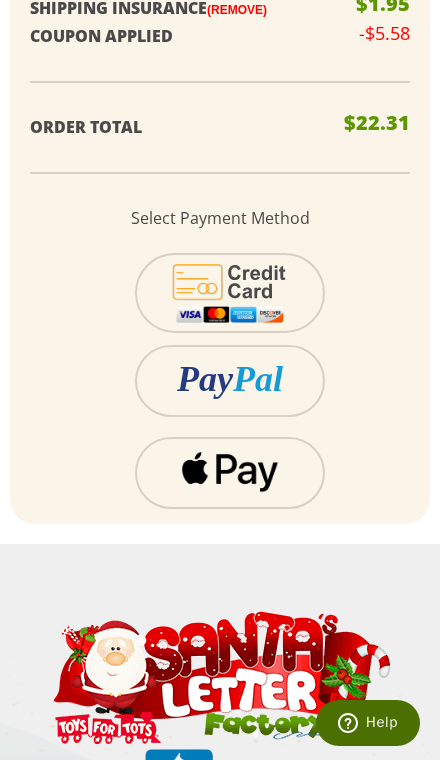 click at bounding box center [230, 471] 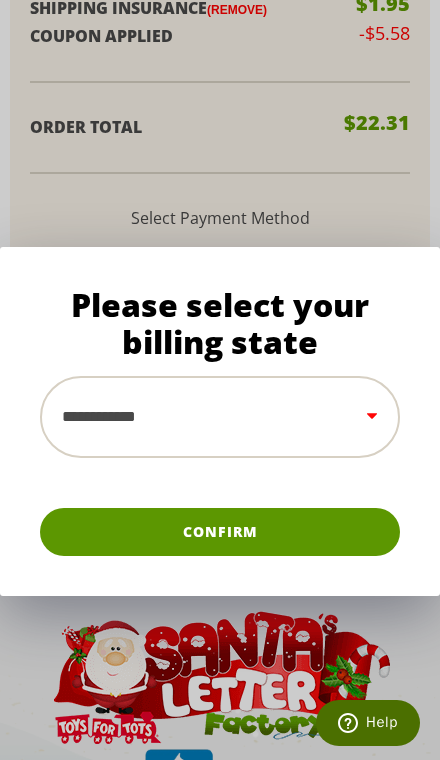 click on "**********" at bounding box center (220, 417) 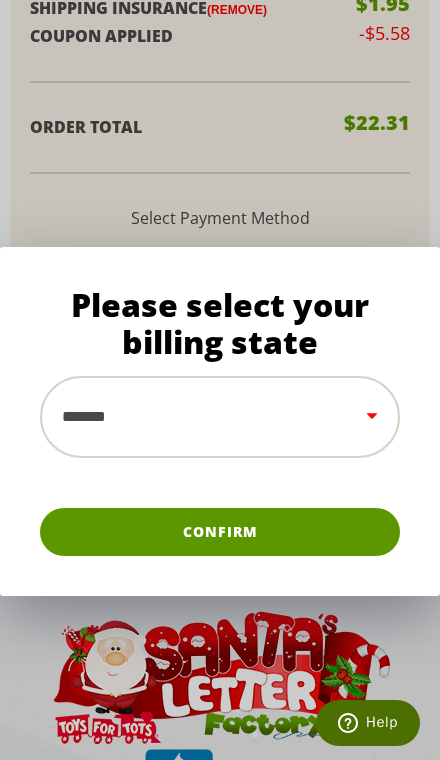 click on "Confirm" at bounding box center (220, 532) 